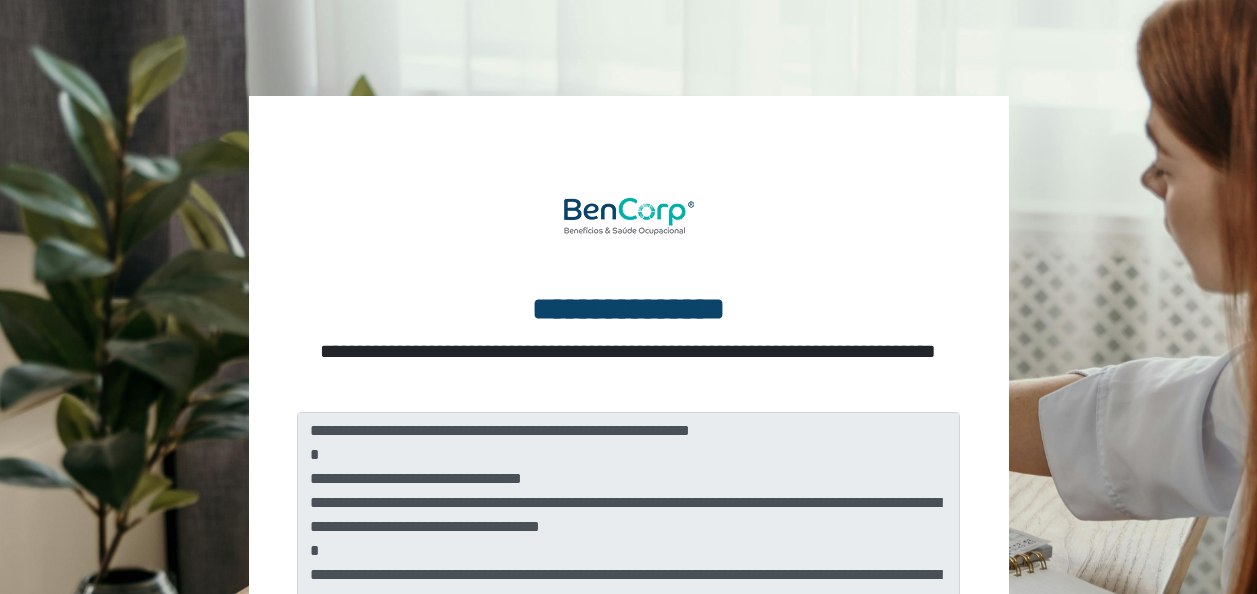scroll, scrollTop: 0, scrollLeft: 0, axis: both 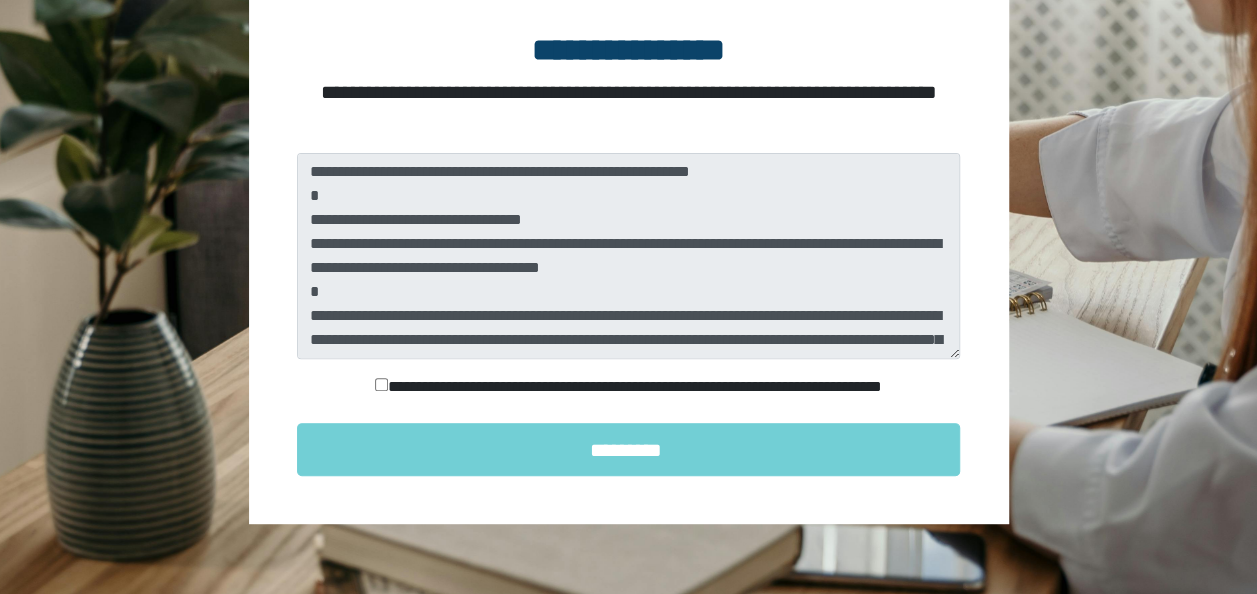 click on "**********" at bounding box center (629, 387) 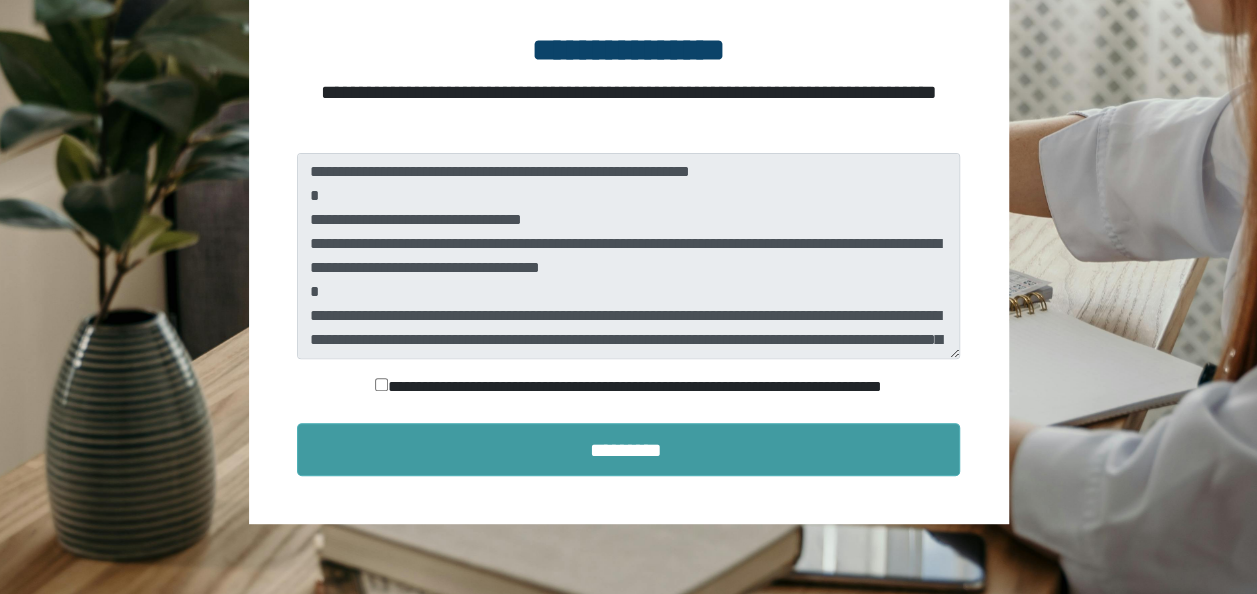 click on "*********" at bounding box center (629, 450) 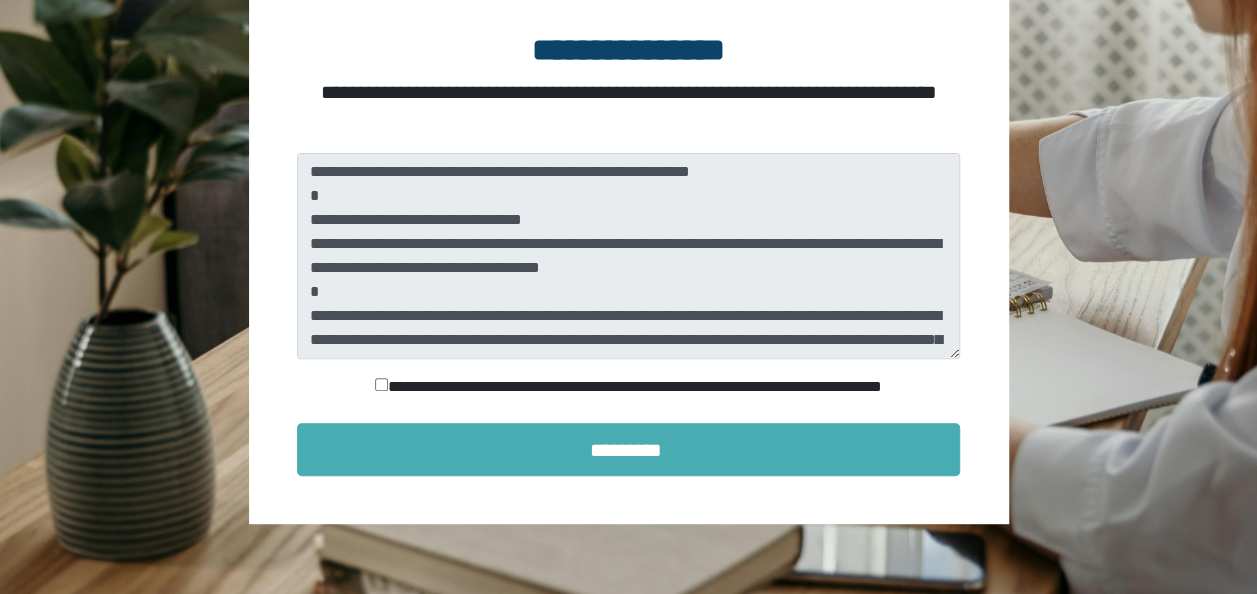 scroll, scrollTop: 181, scrollLeft: 0, axis: vertical 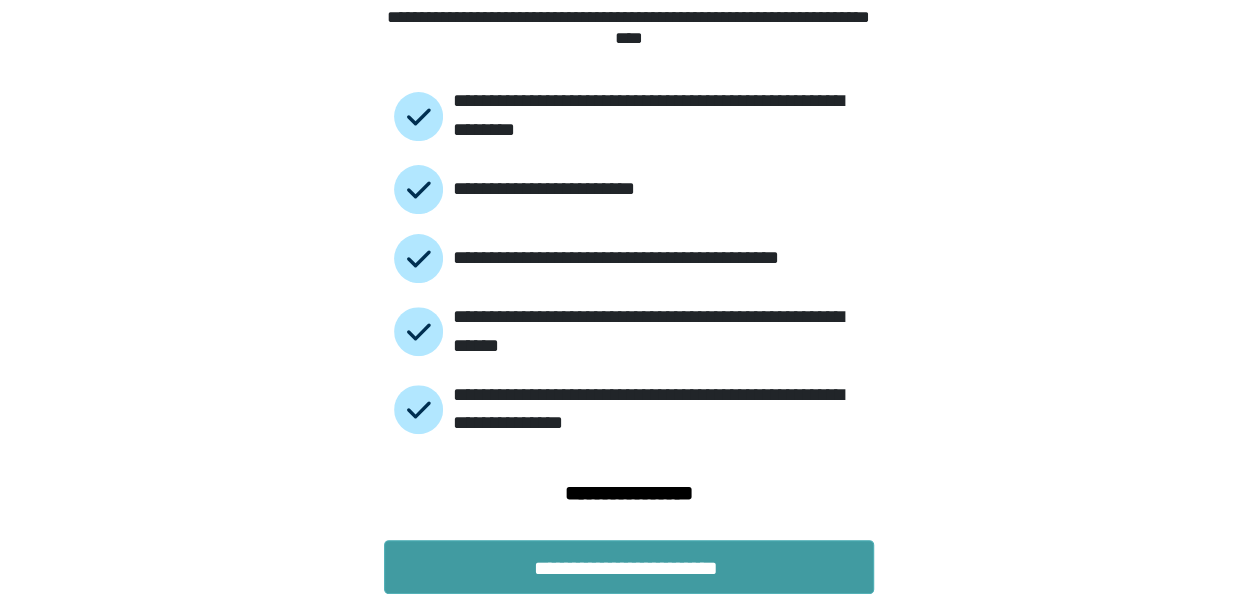 click on "**********" at bounding box center [629, 567] 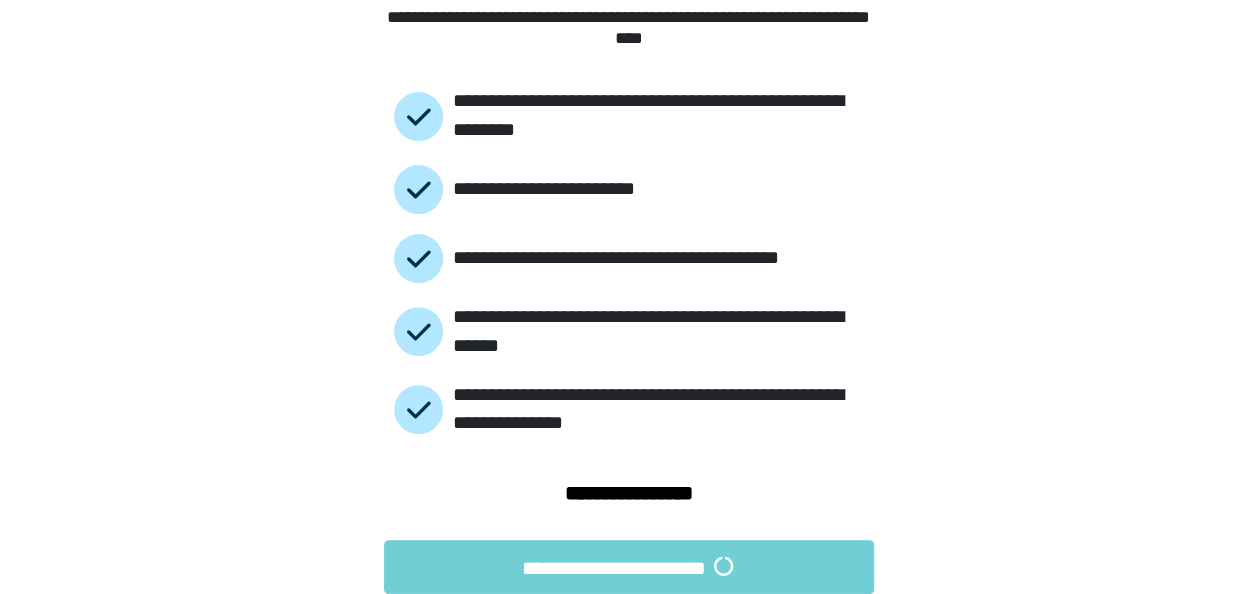scroll, scrollTop: 17, scrollLeft: 0, axis: vertical 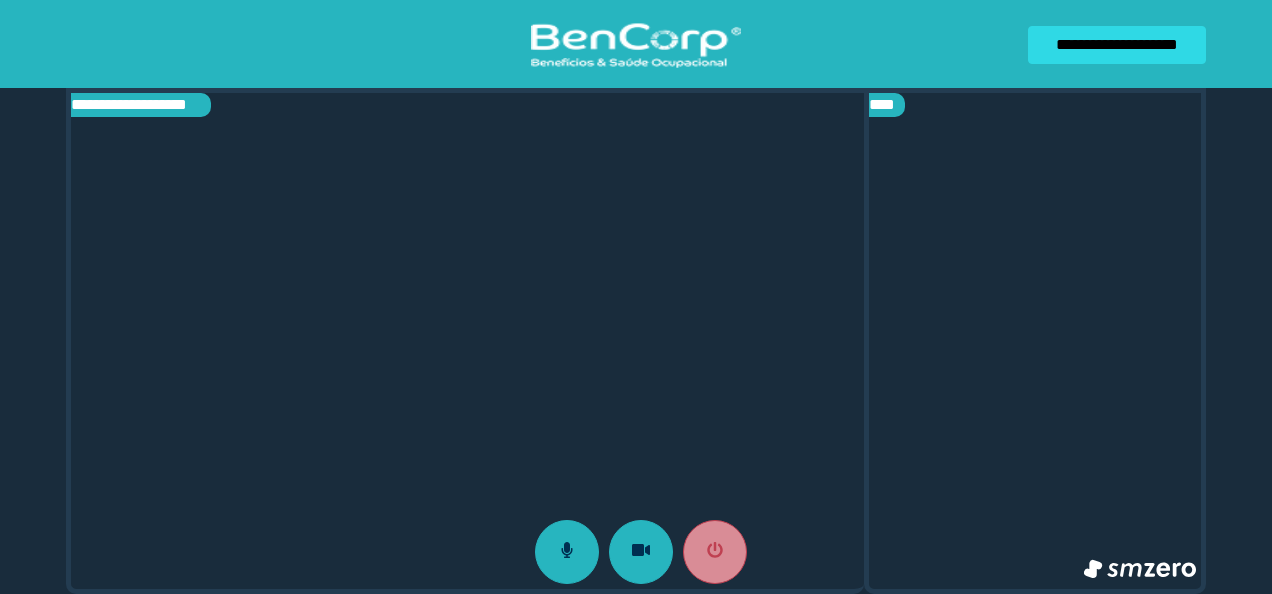 click at bounding box center [467, 341] 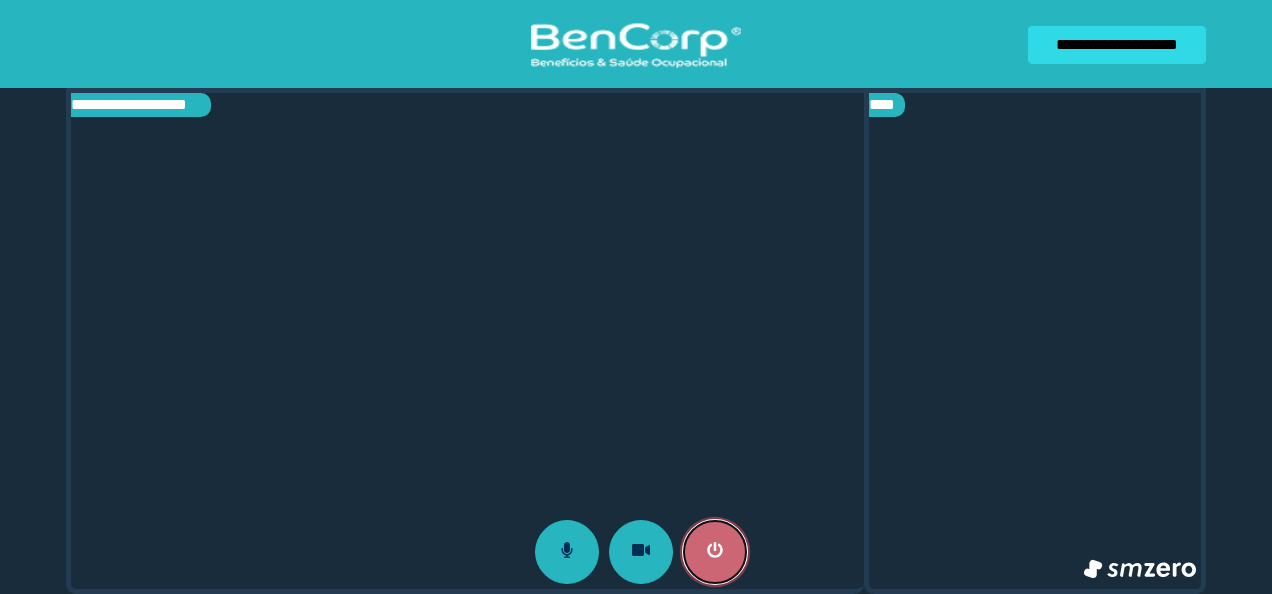 click at bounding box center (715, 552) 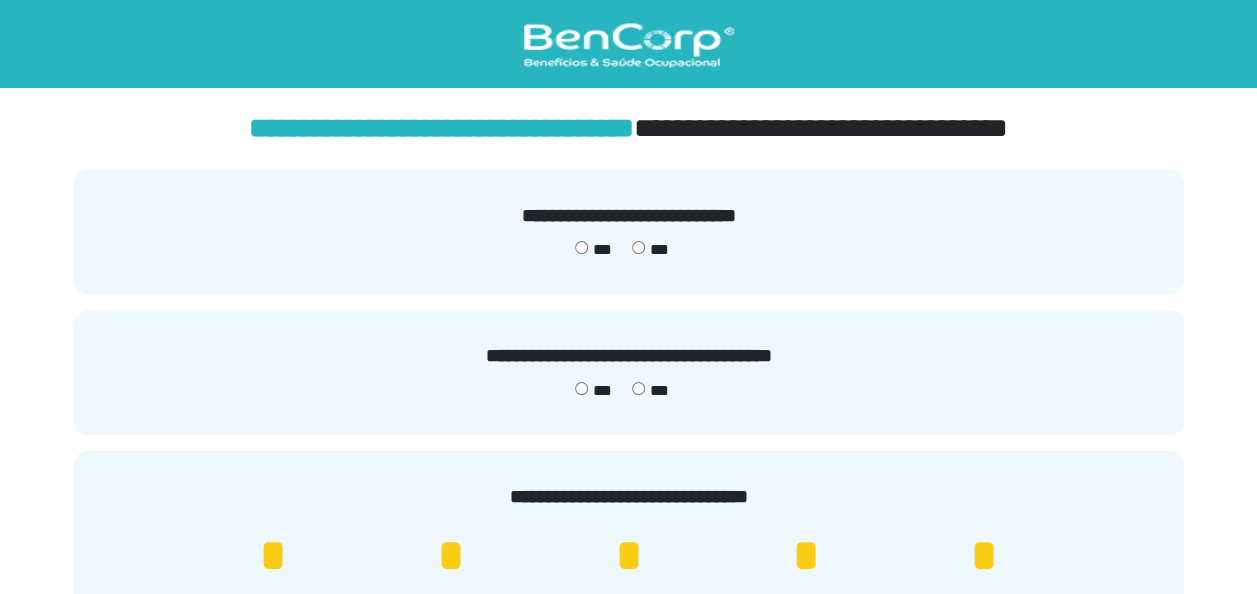 click on "***" at bounding box center [593, 250] 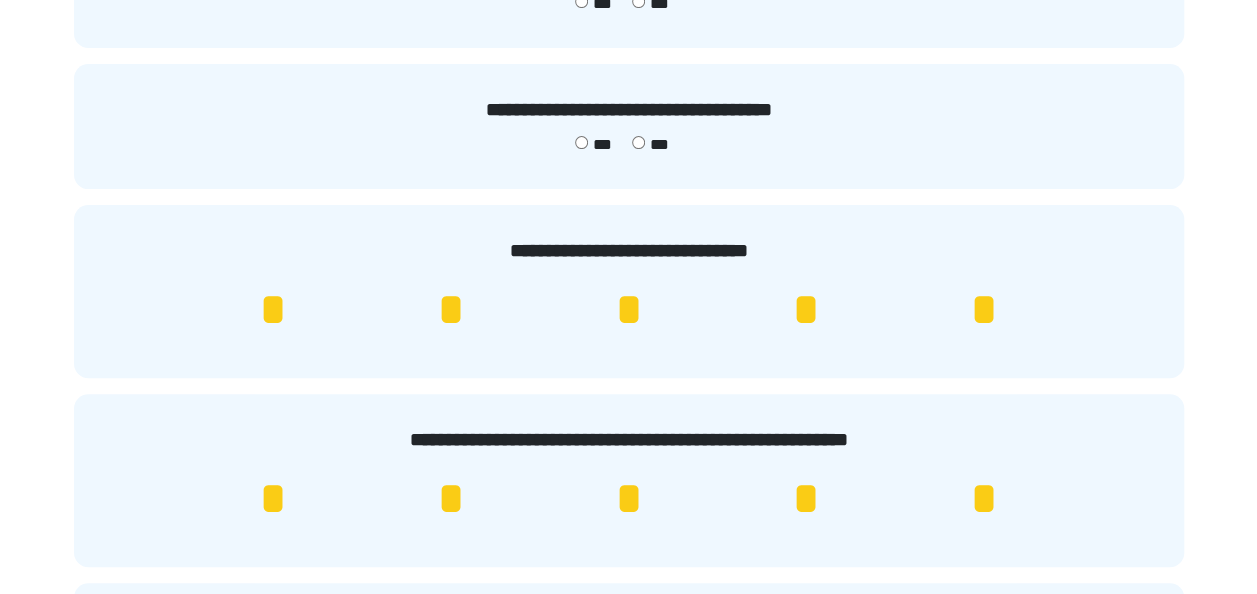 scroll, scrollTop: 275, scrollLeft: 0, axis: vertical 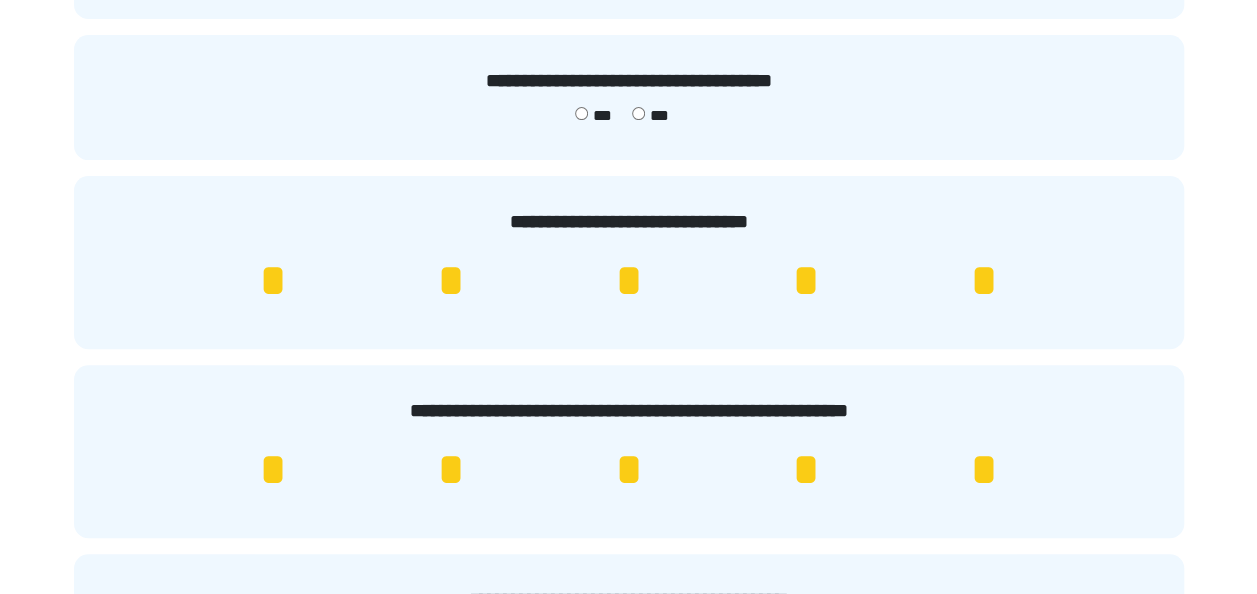 click on "*" at bounding box center (984, 281) 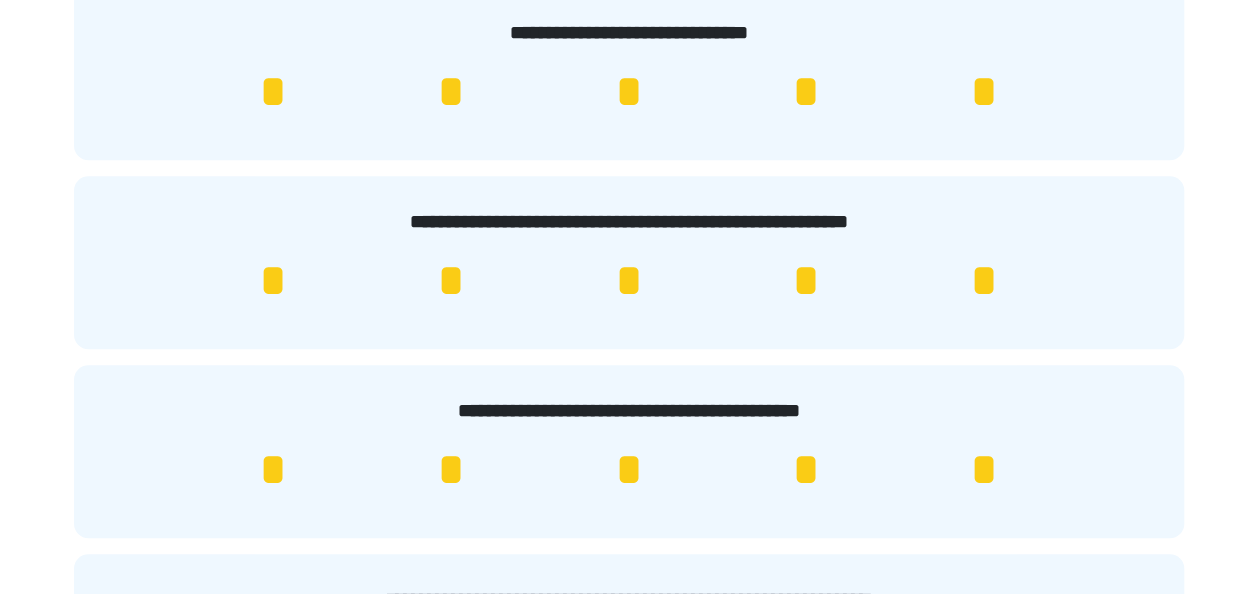 scroll, scrollTop: 604, scrollLeft: 0, axis: vertical 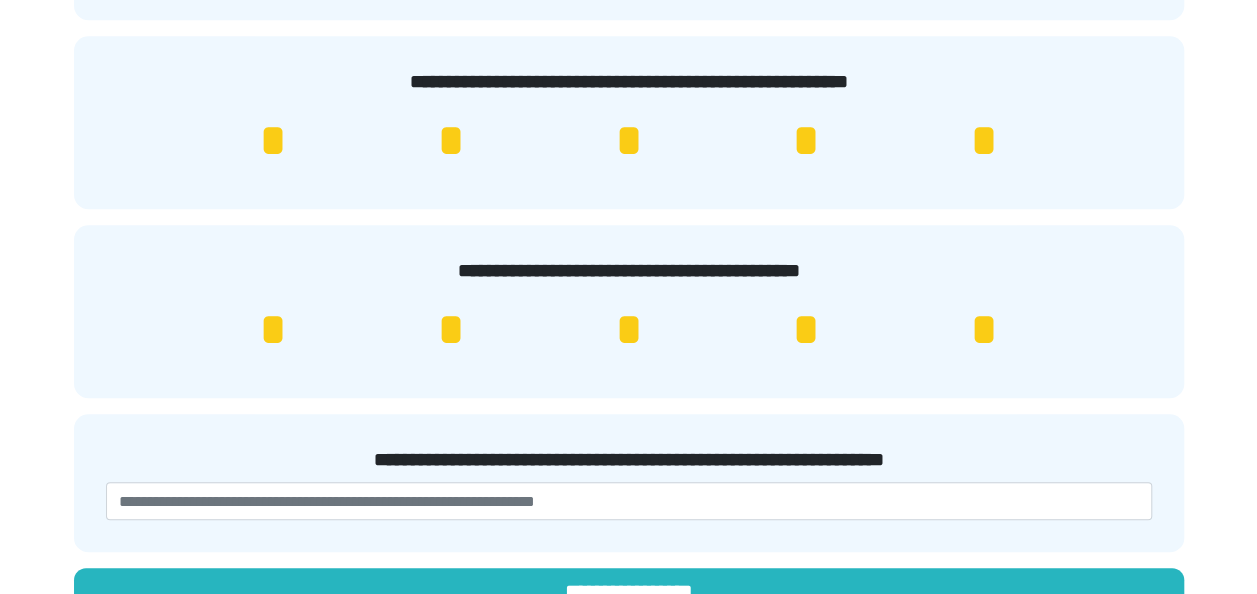click on "*" at bounding box center [984, 330] 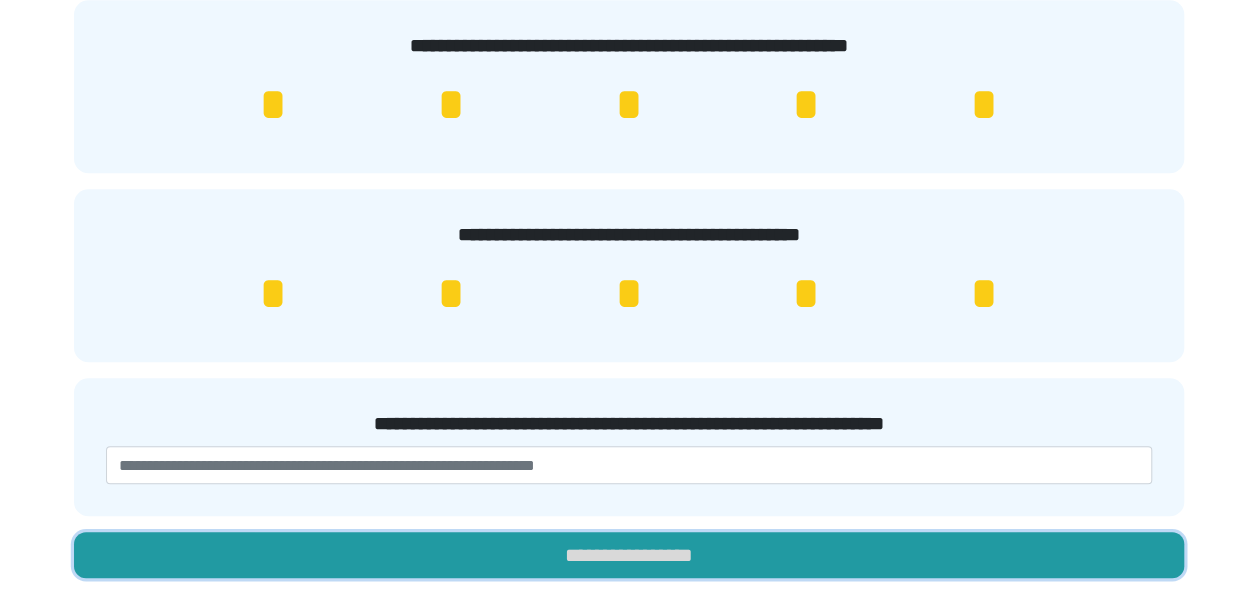 click on "**********" at bounding box center [629, 555] 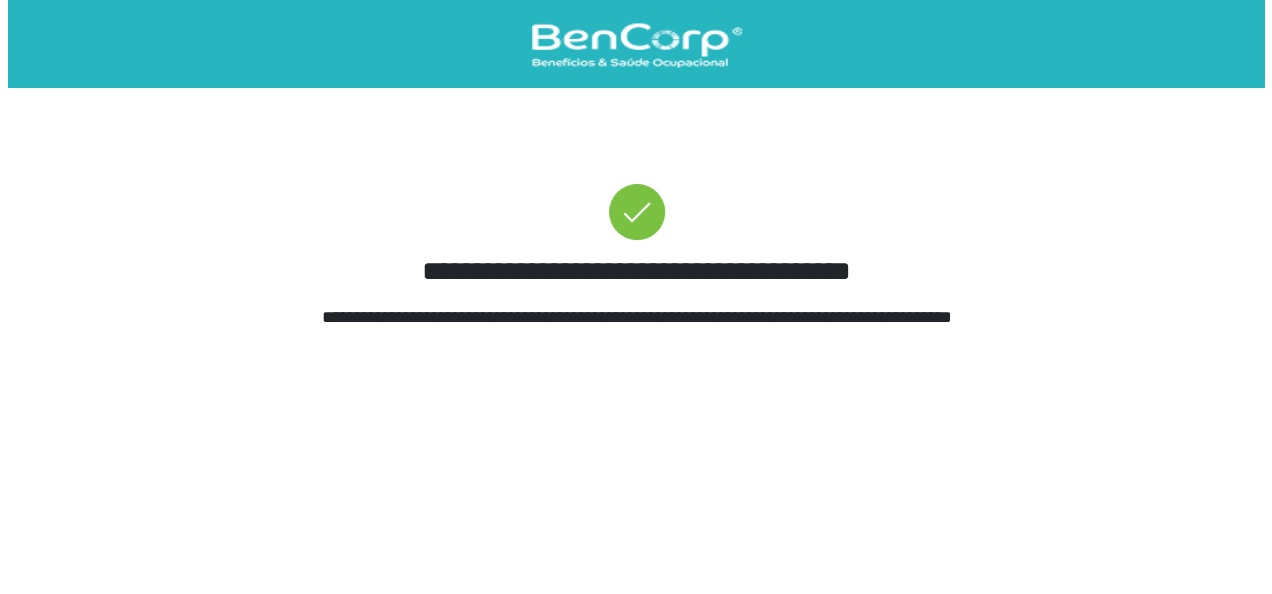 scroll, scrollTop: 0, scrollLeft: 0, axis: both 